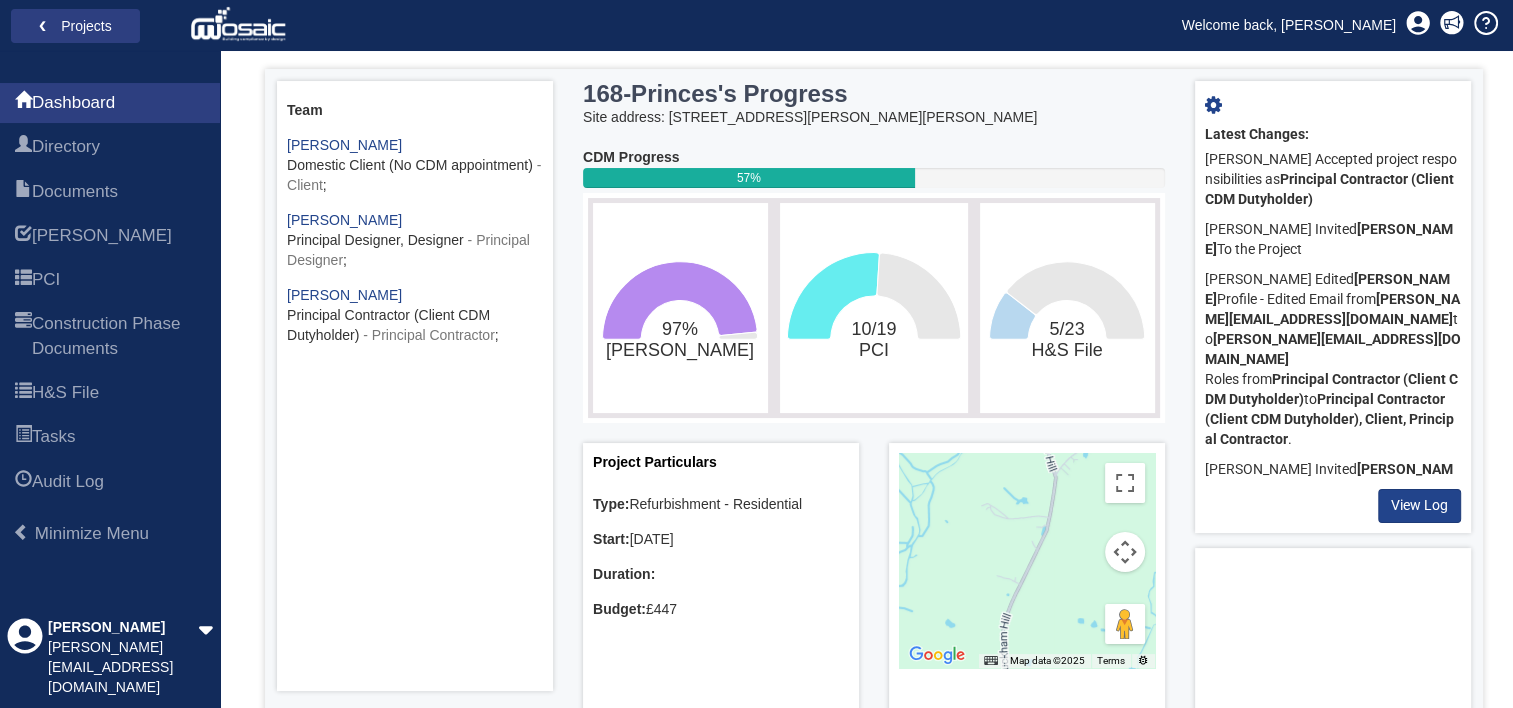 scroll, scrollTop: 200, scrollLeft: 0, axis: vertical 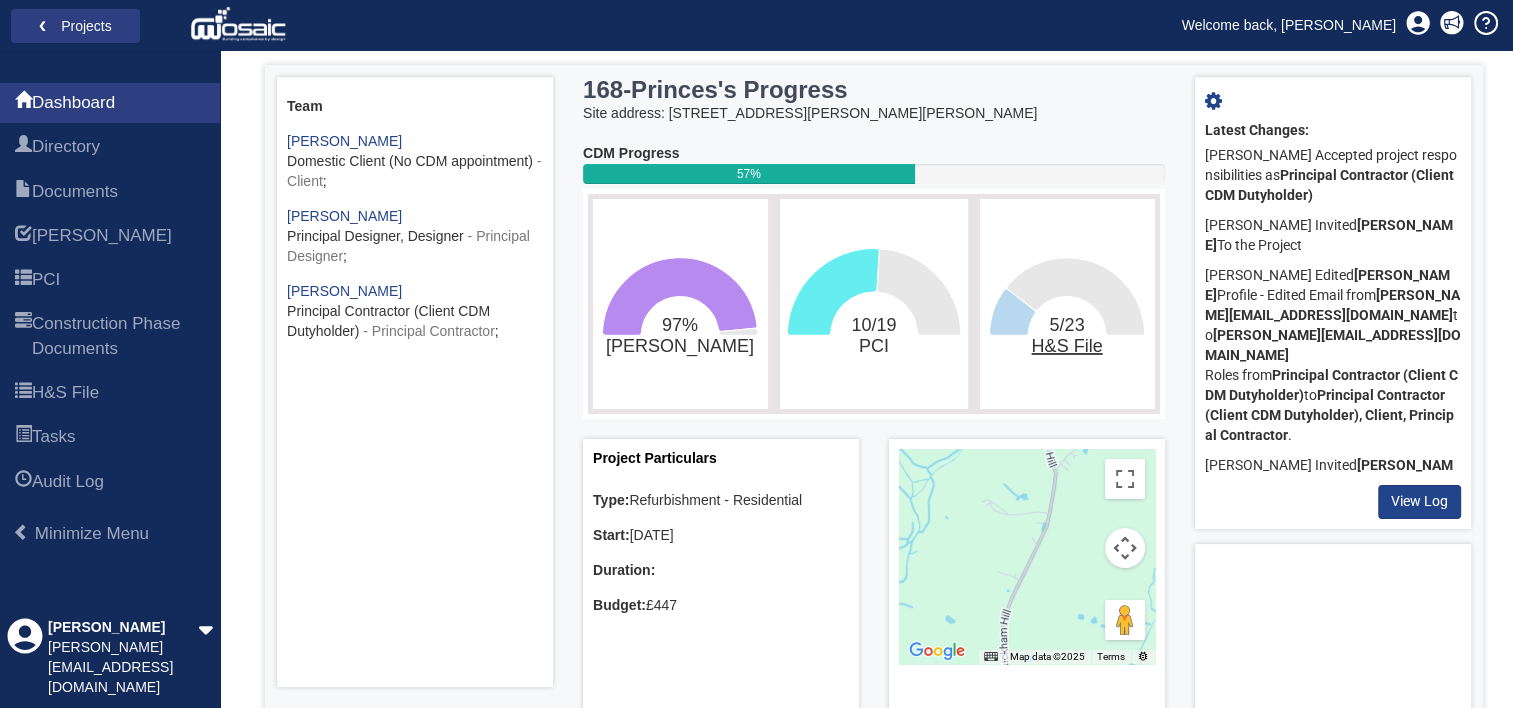 click on "H&S File" 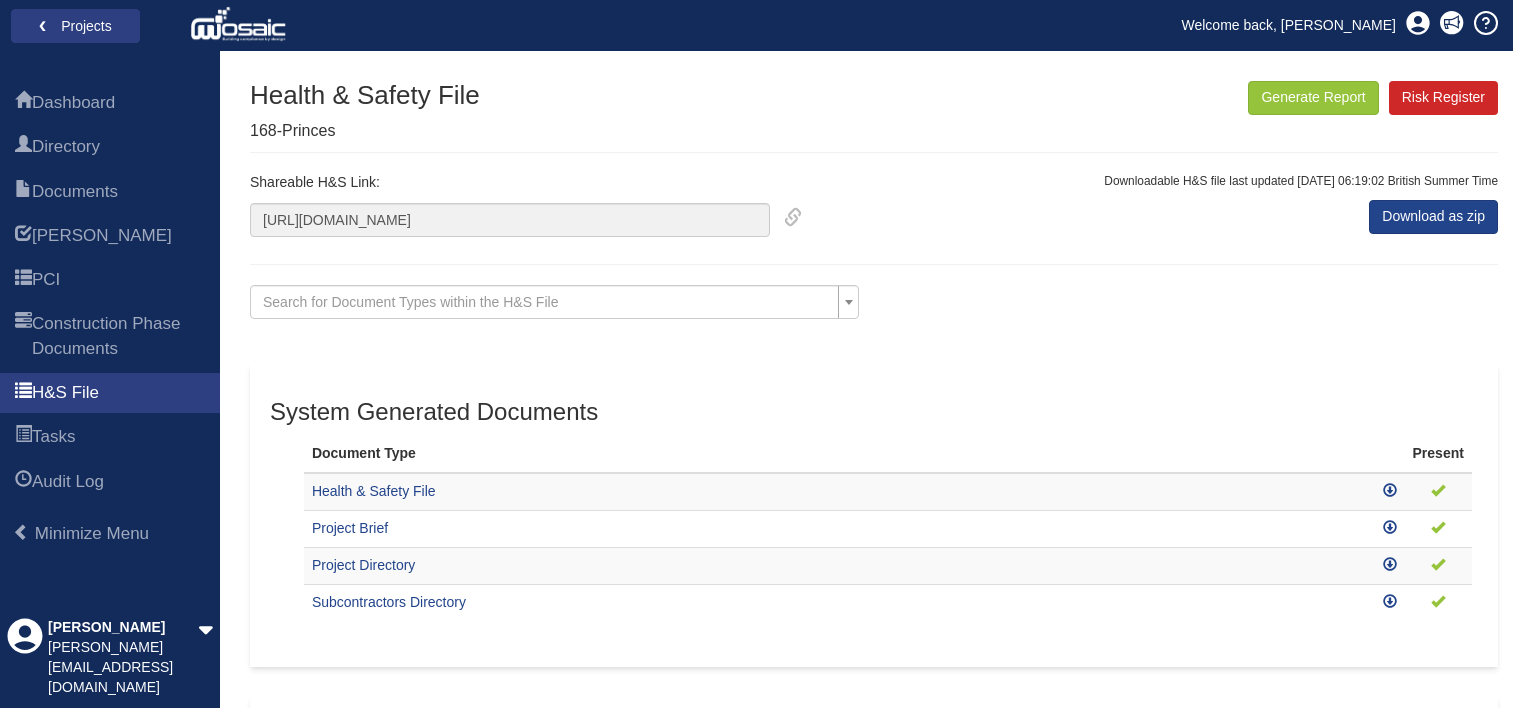 scroll, scrollTop: 0, scrollLeft: 0, axis: both 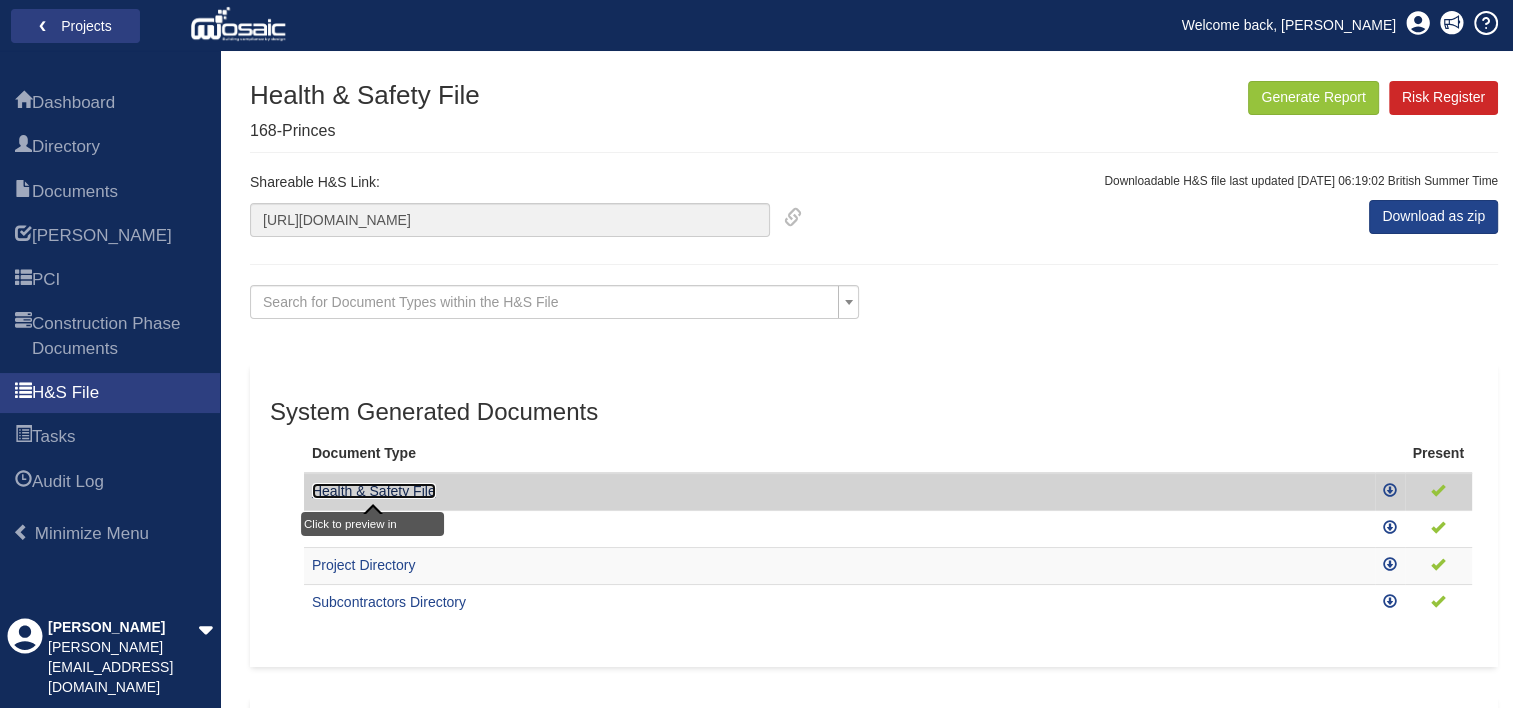 click on "Health & Safety File" at bounding box center (374, 491) 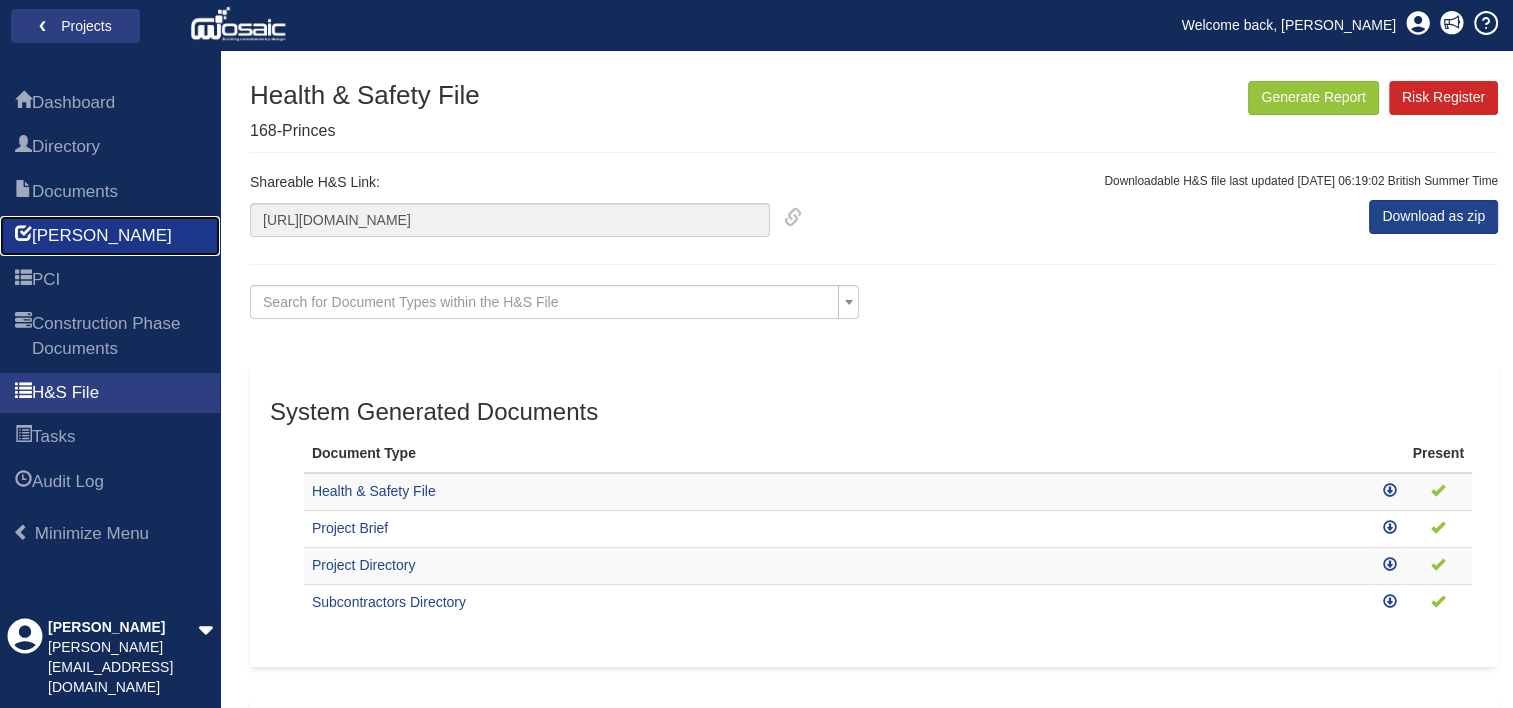 click on "[PERSON_NAME]" at bounding box center [102, 236] 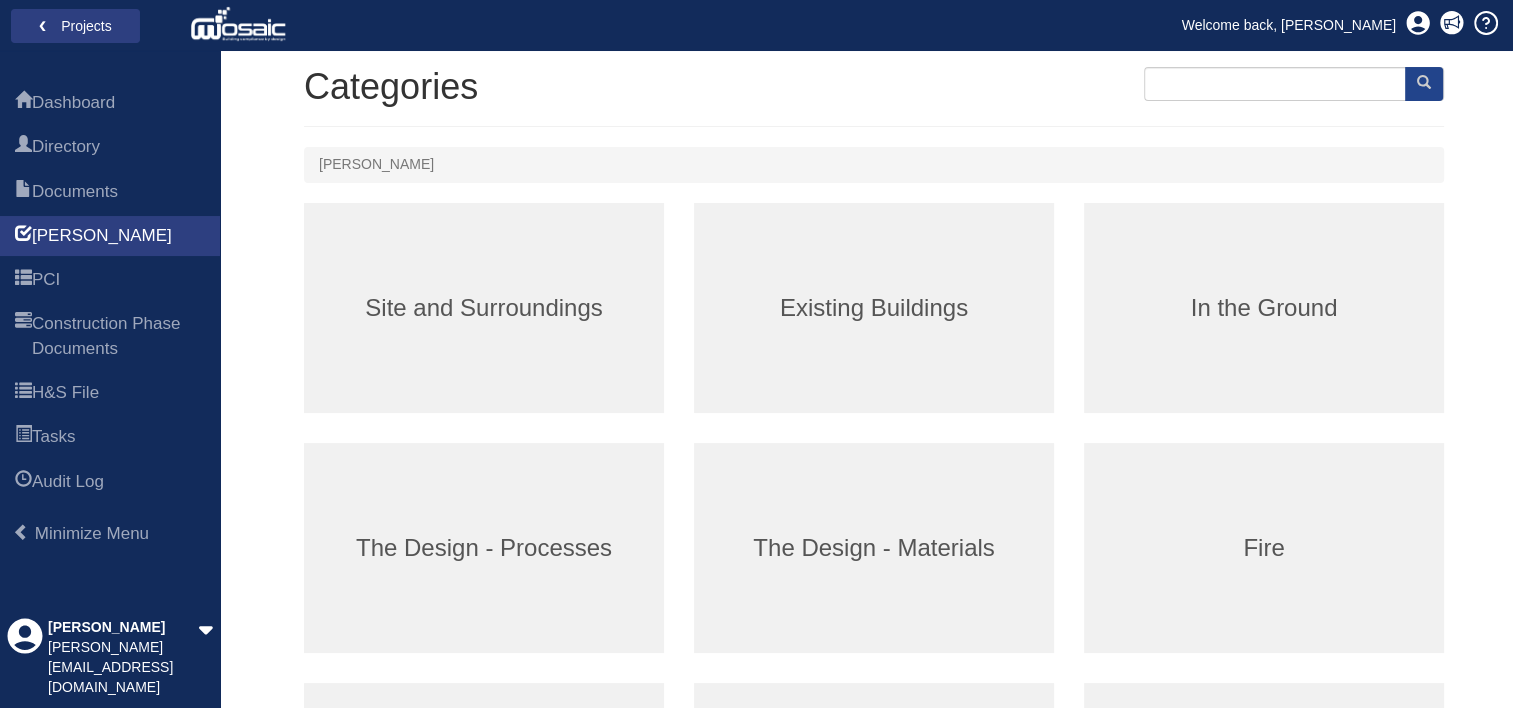 scroll, scrollTop: 122, scrollLeft: 0, axis: vertical 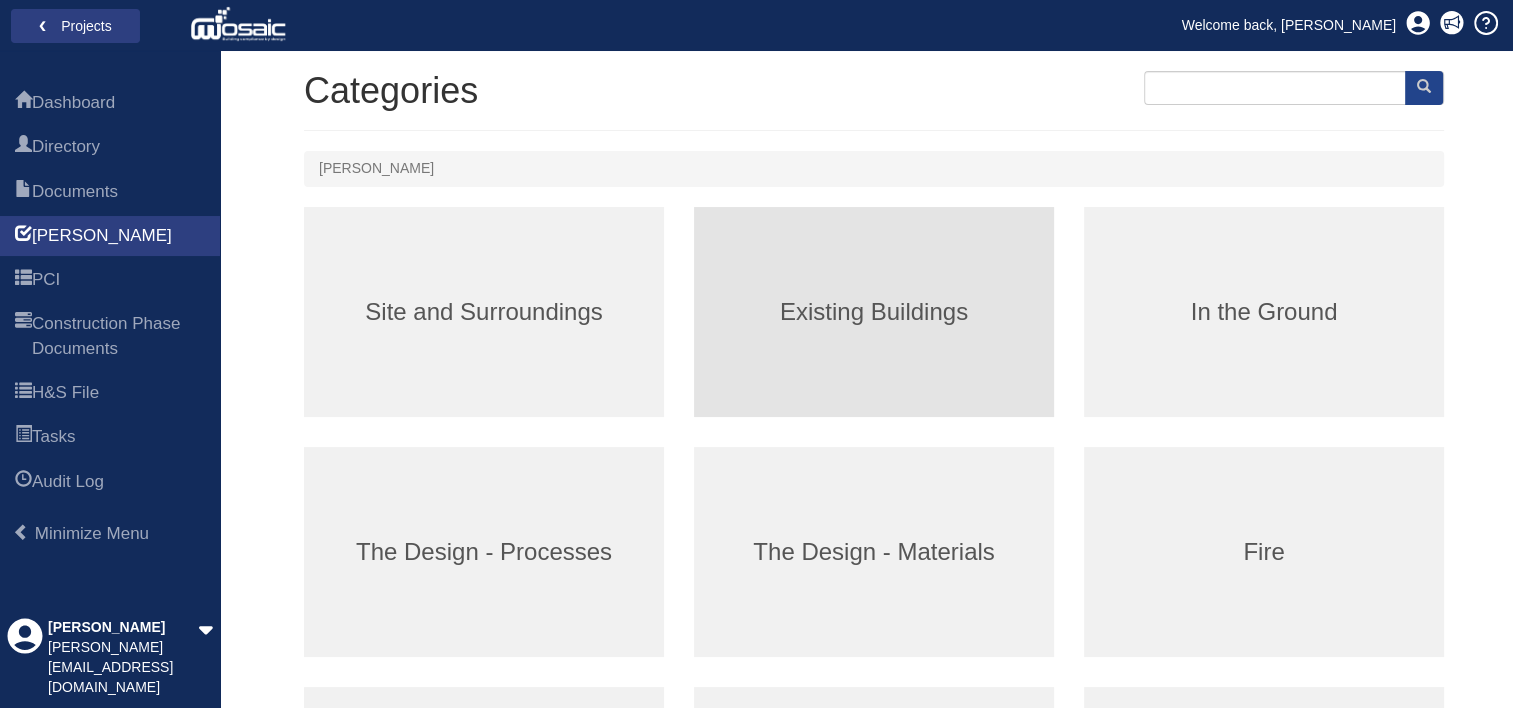 click on "Existing Buildings" at bounding box center (874, 312) 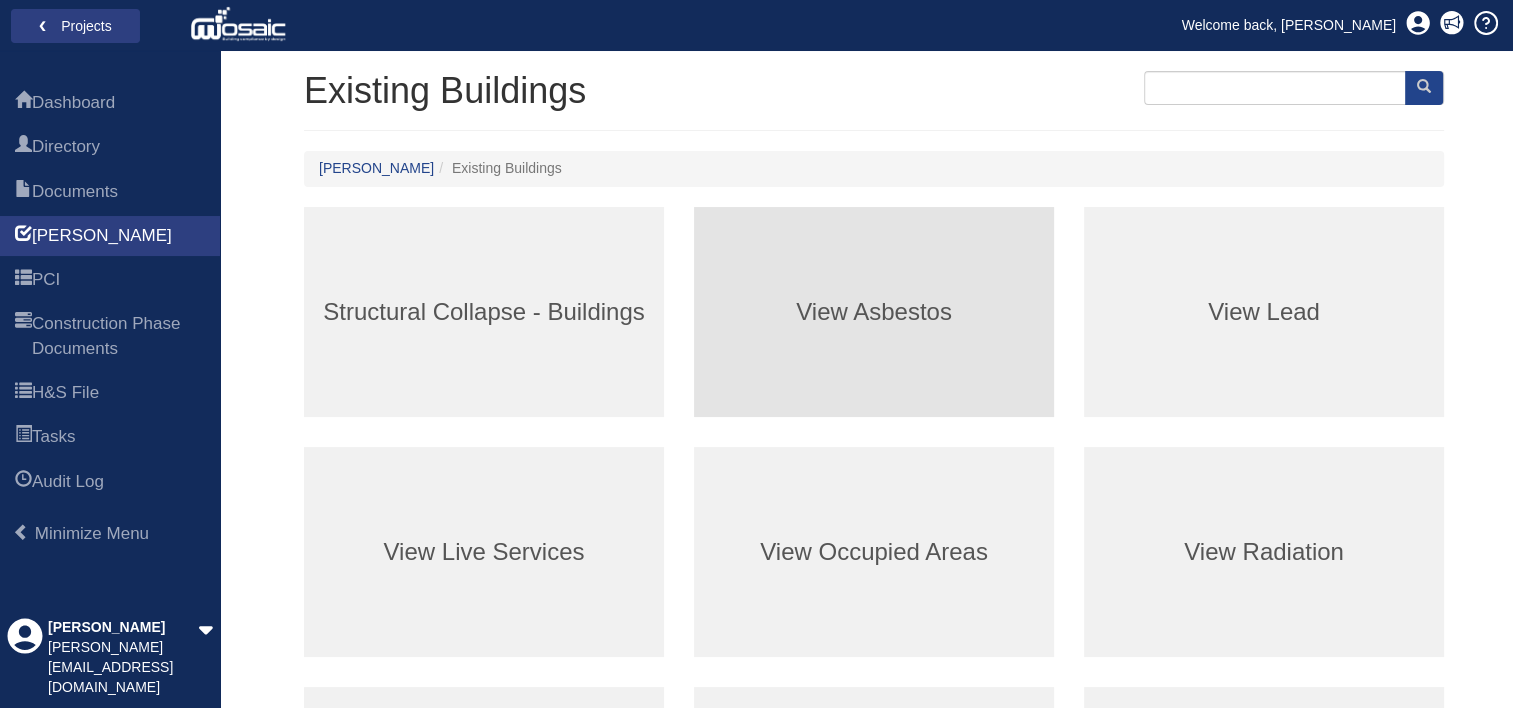 click on "View   Asbestos" at bounding box center (874, 312) 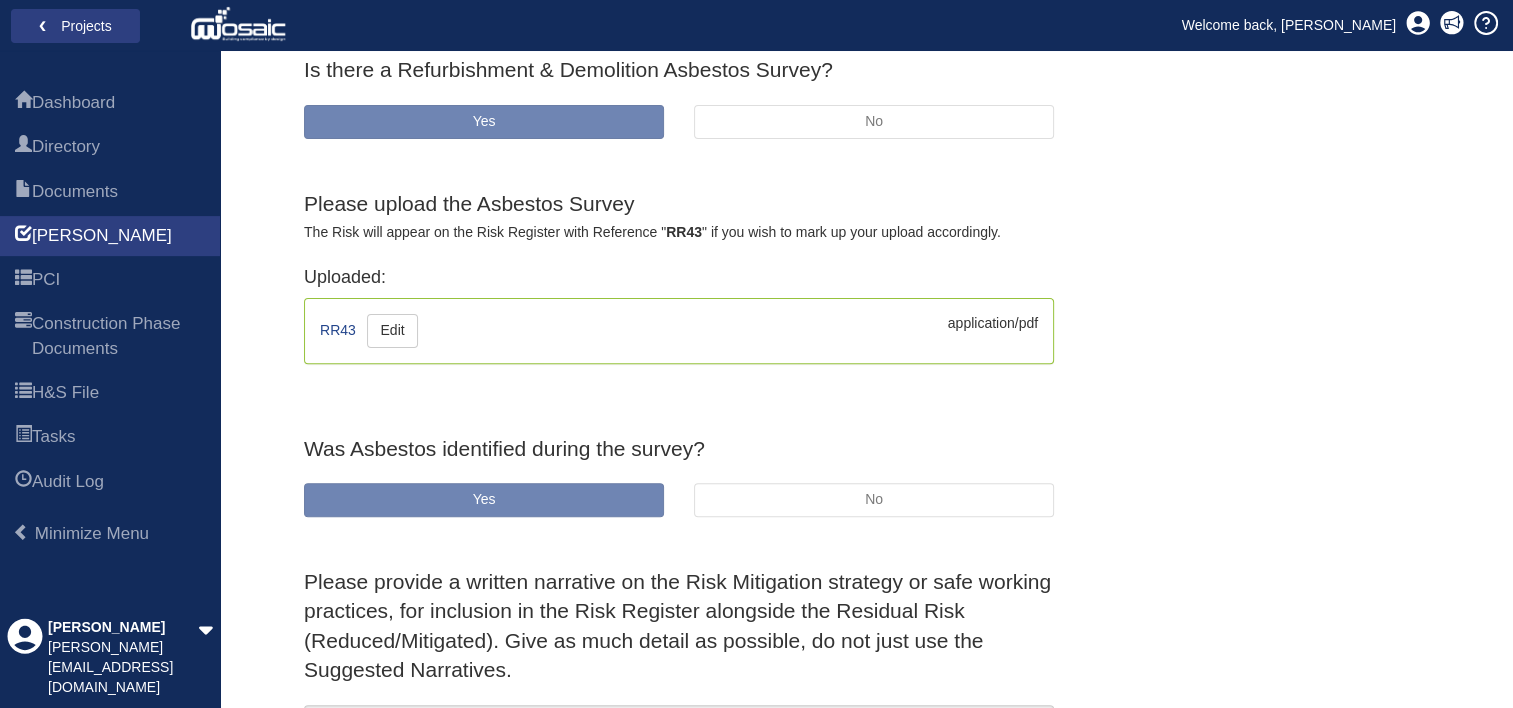 scroll, scrollTop: 600, scrollLeft: 0, axis: vertical 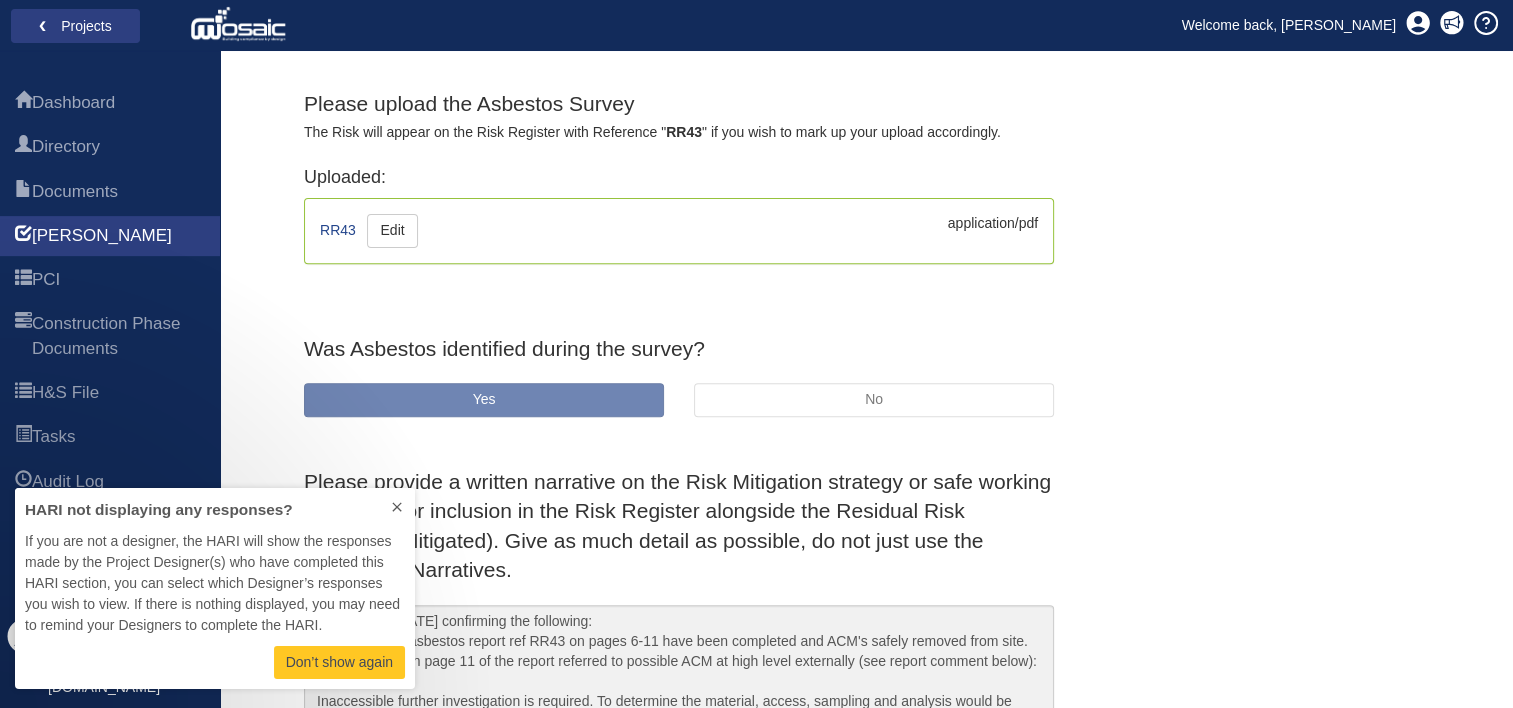 click 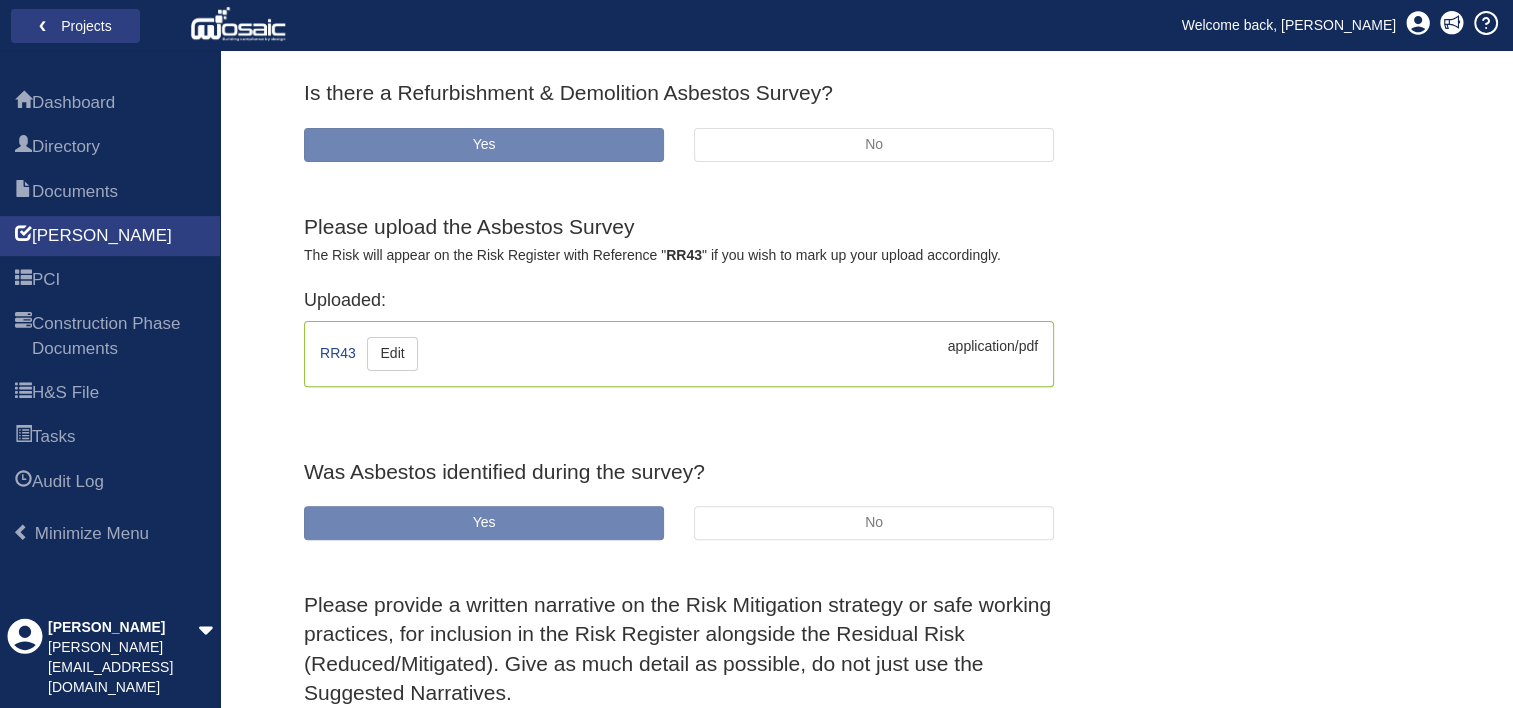 scroll, scrollTop: 487, scrollLeft: 0, axis: vertical 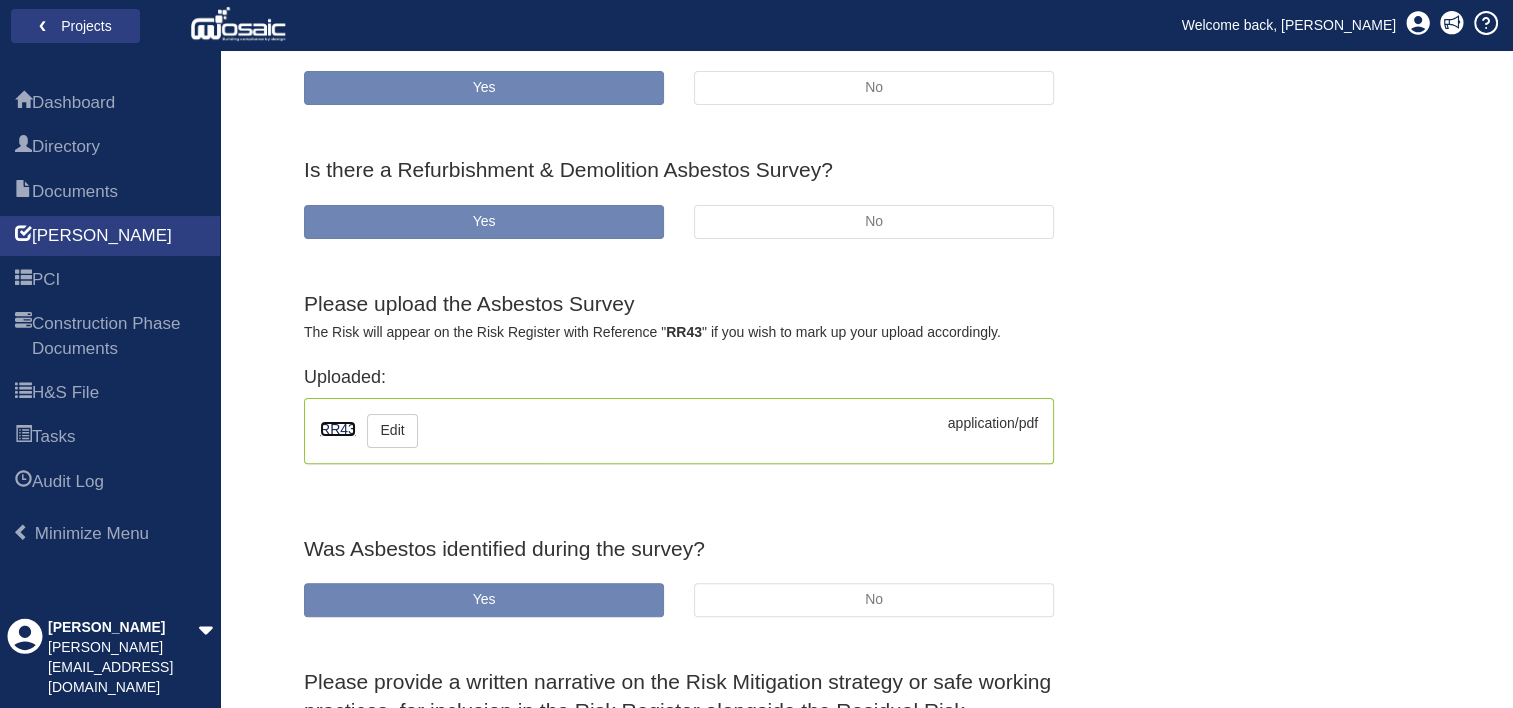 click on "RR43" at bounding box center [338, 429] 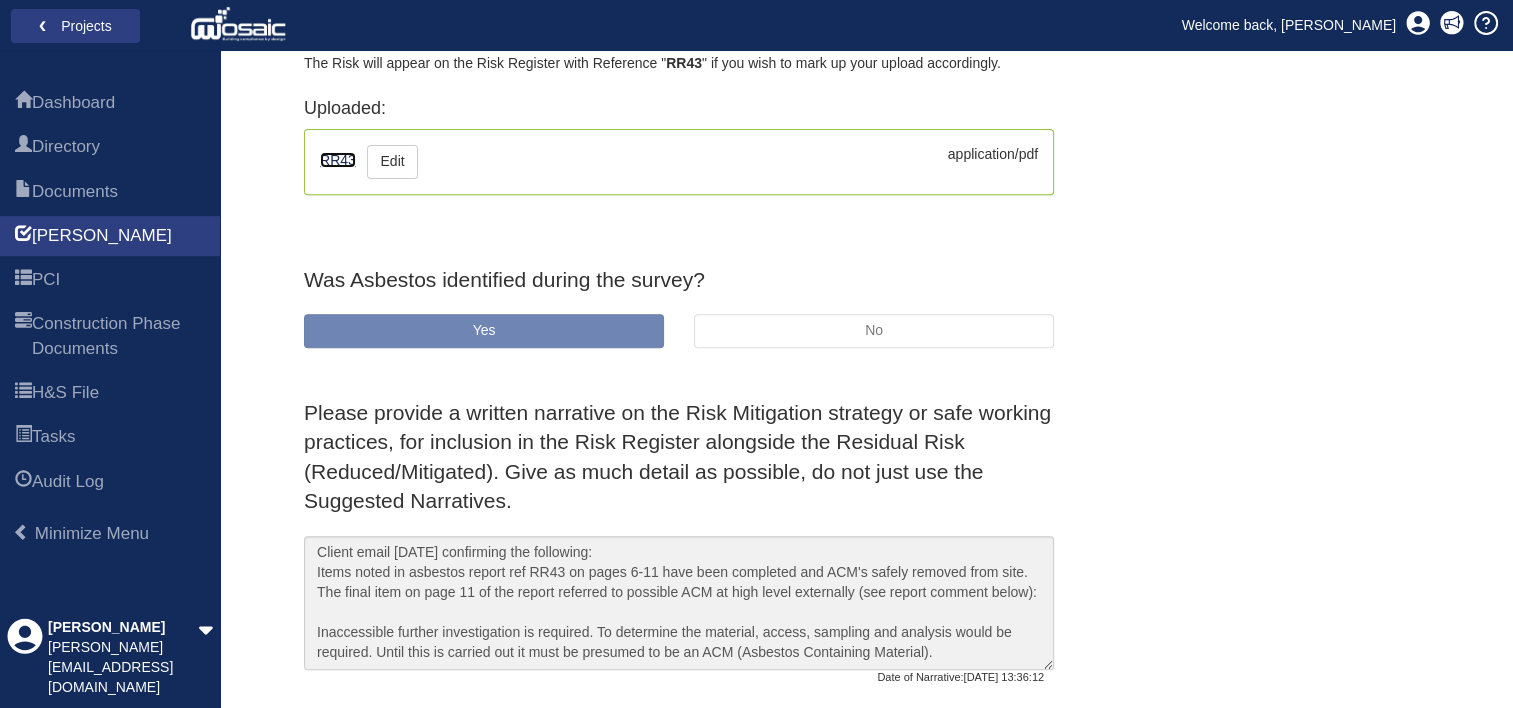 scroll, scrollTop: 787, scrollLeft: 0, axis: vertical 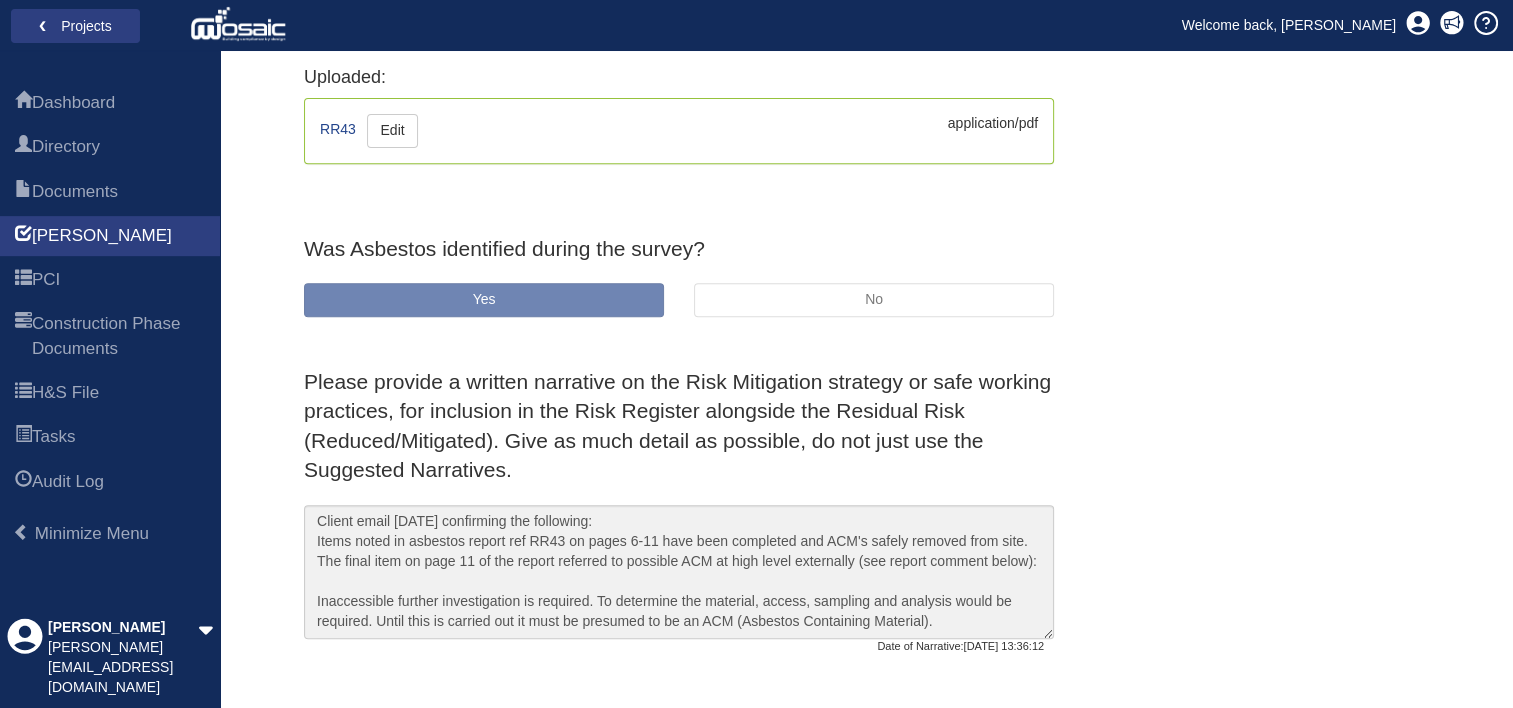 drag, startPoint x: 638, startPoint y: 546, endPoint x: 1306, endPoint y: 516, distance: 668.67334 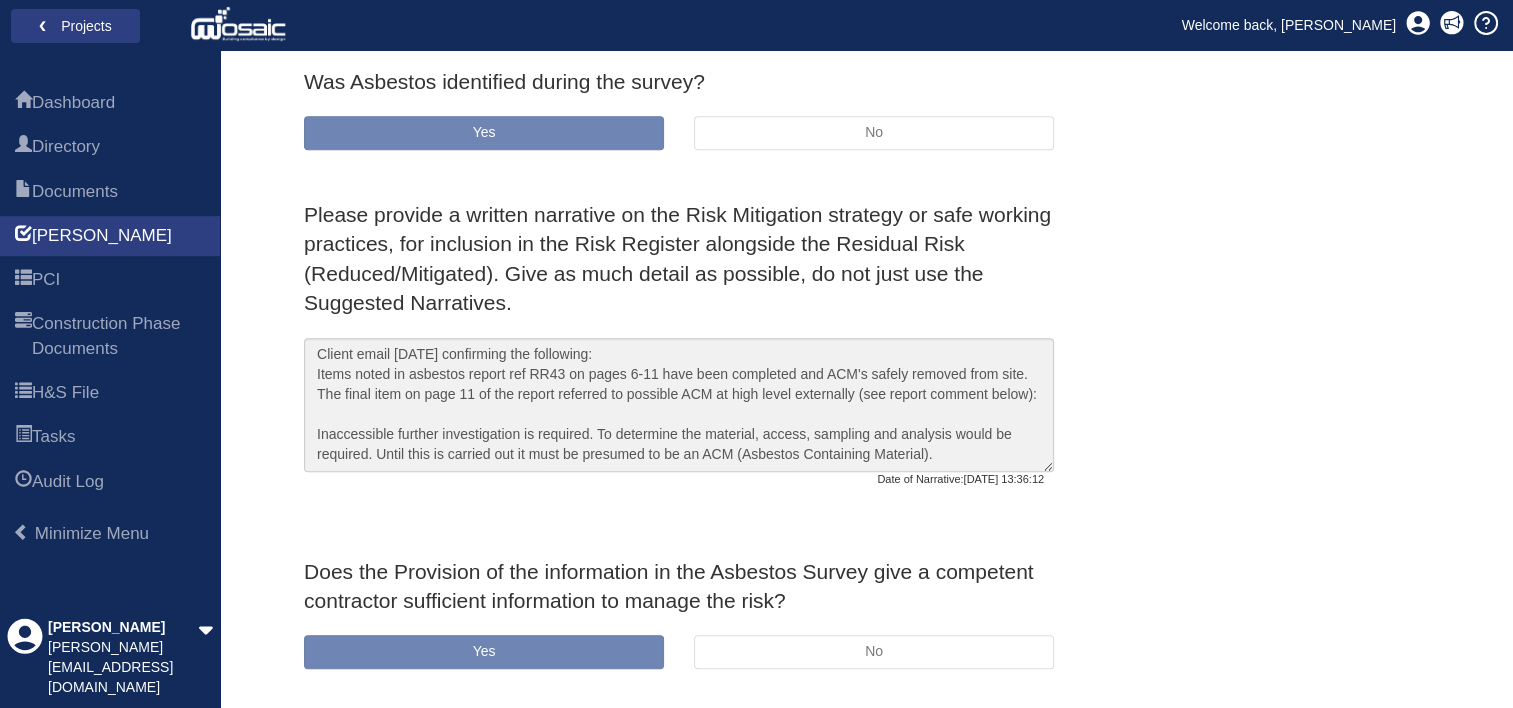 scroll, scrollTop: 987, scrollLeft: 0, axis: vertical 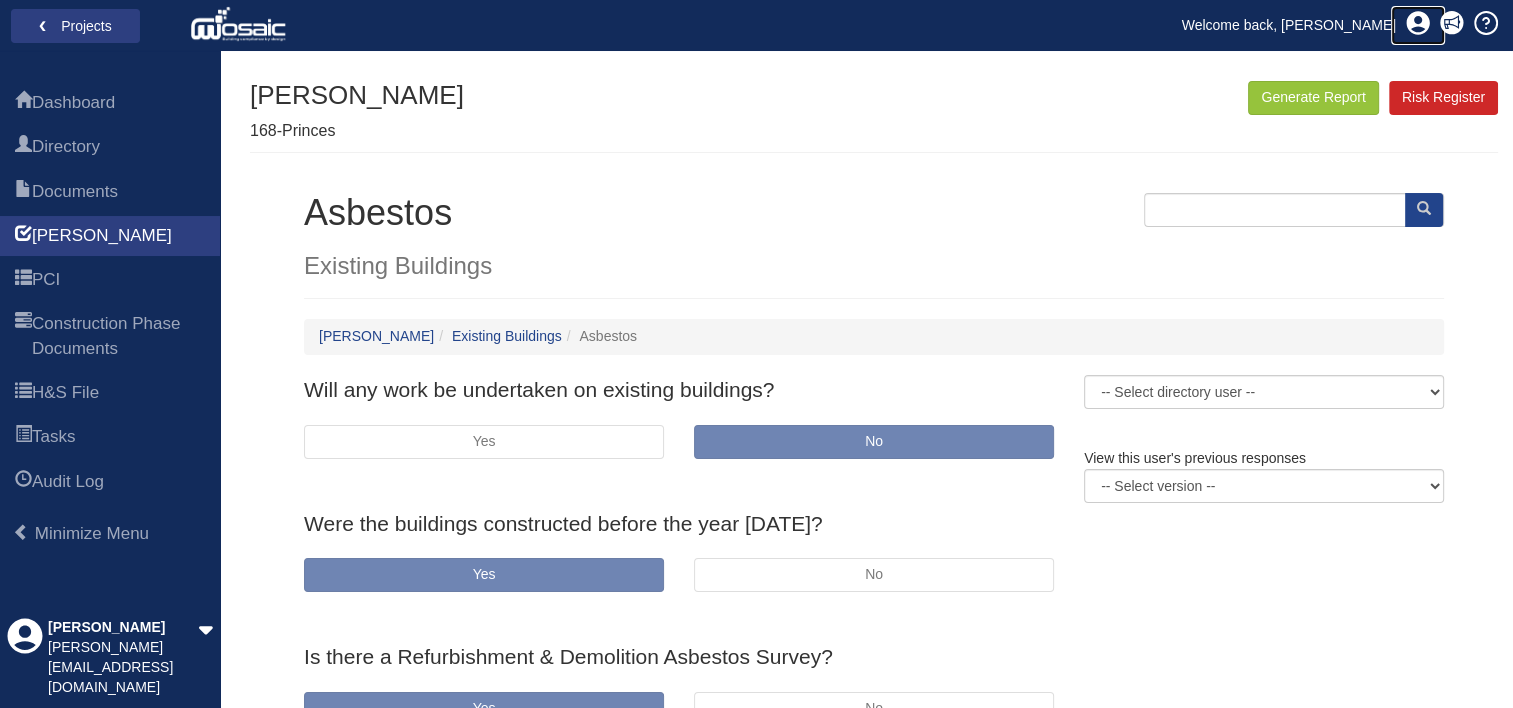 click 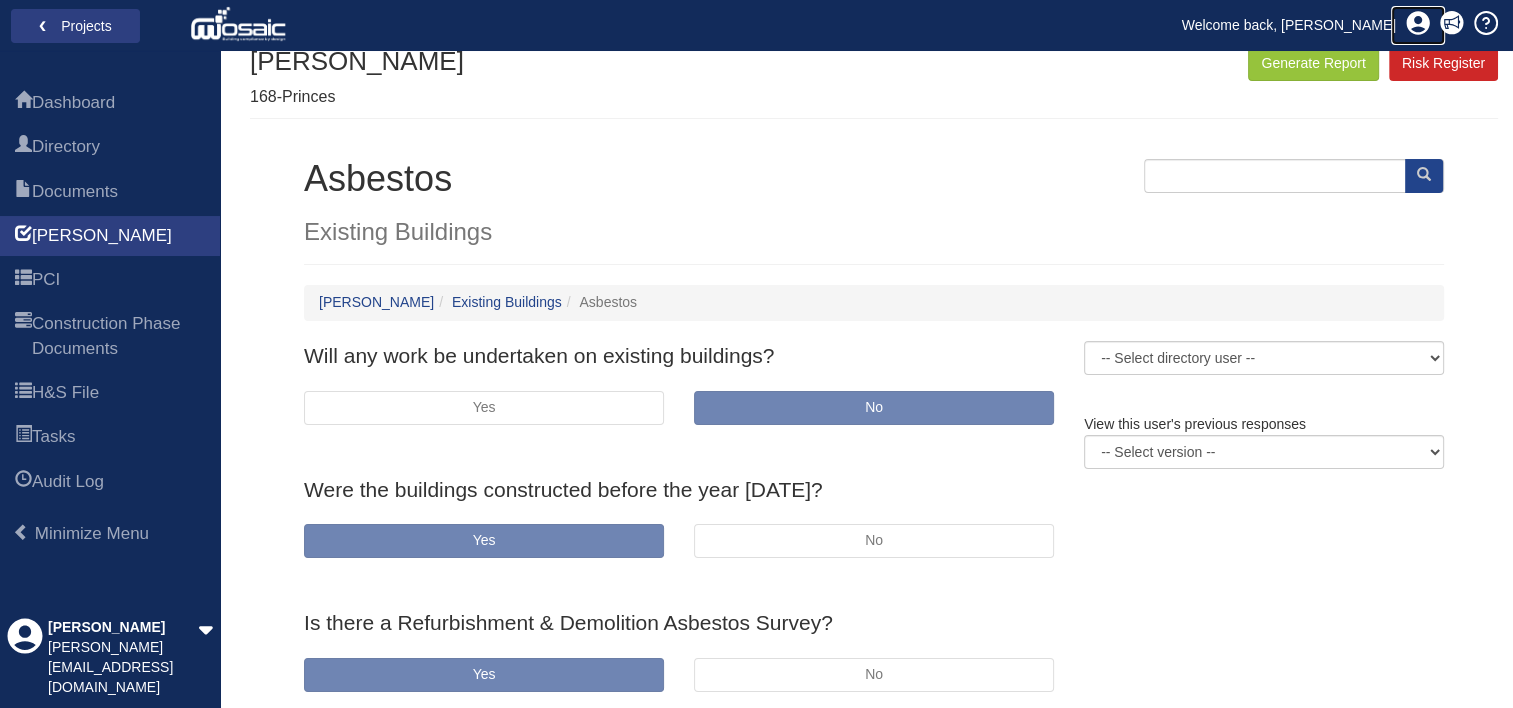 scroll, scrollTop: 0, scrollLeft: 0, axis: both 